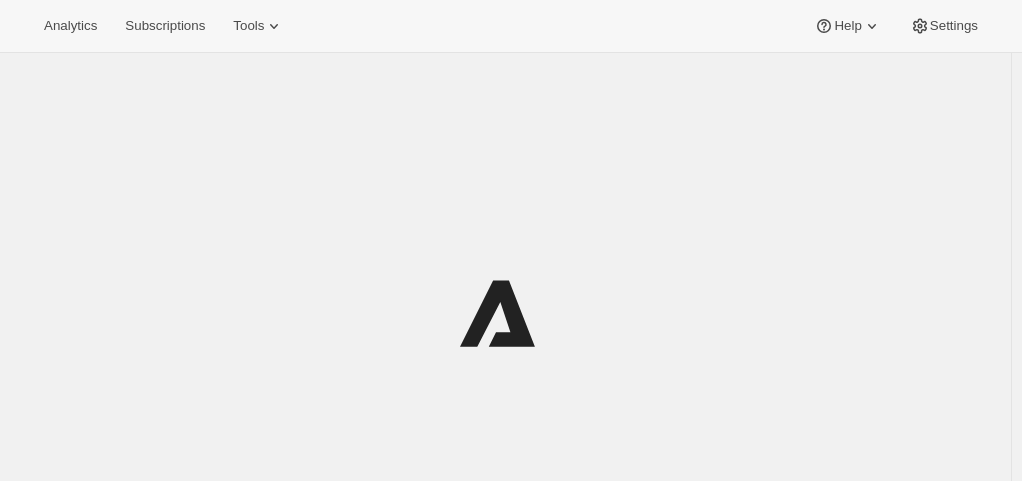 scroll, scrollTop: 0, scrollLeft: 0, axis: both 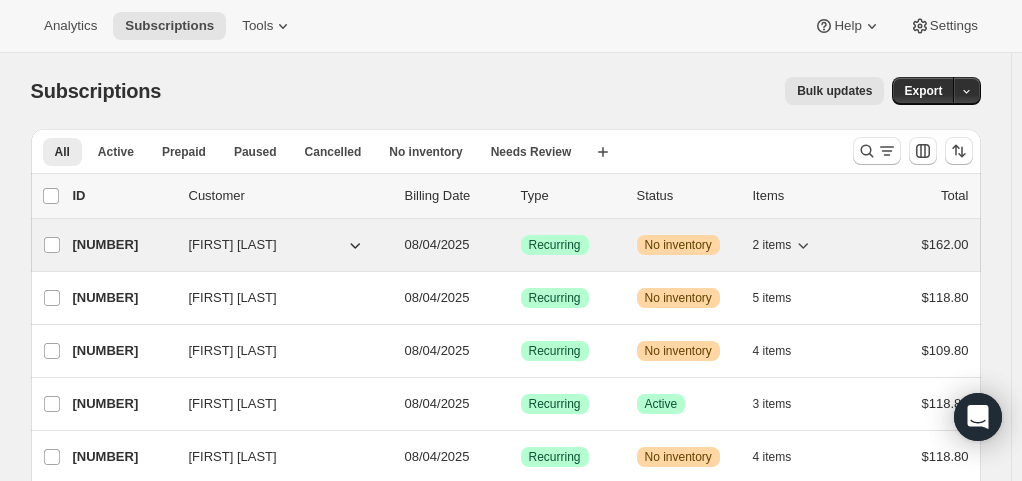 click on "No inventory" at bounding box center (678, 245) 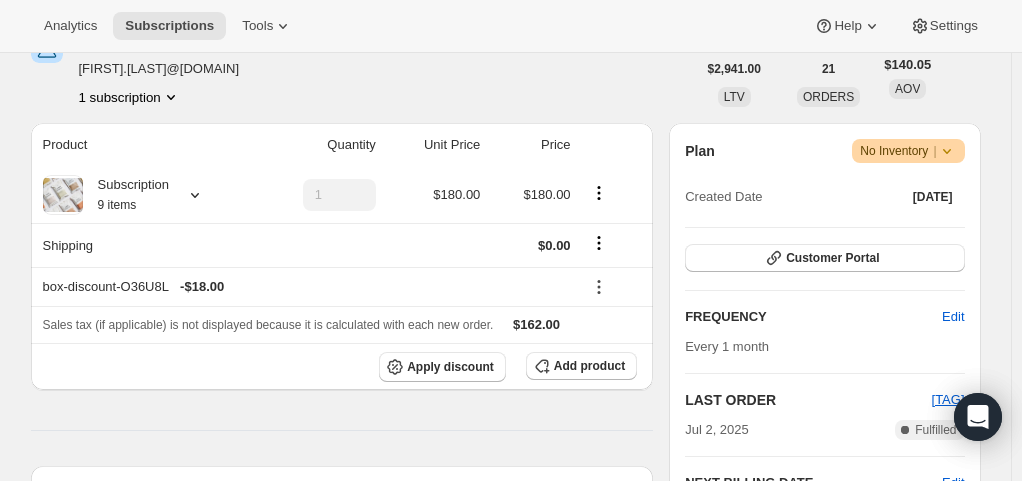 scroll, scrollTop: 287, scrollLeft: 0, axis: vertical 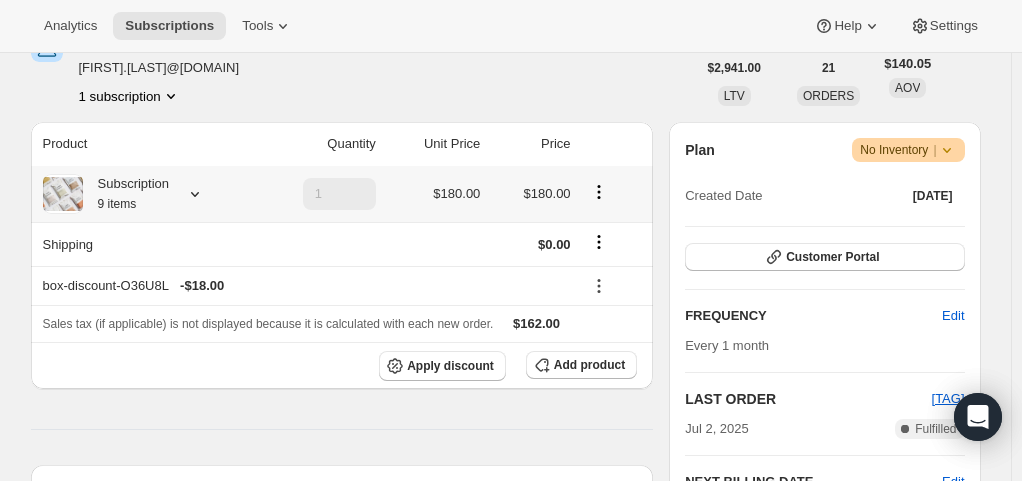 click 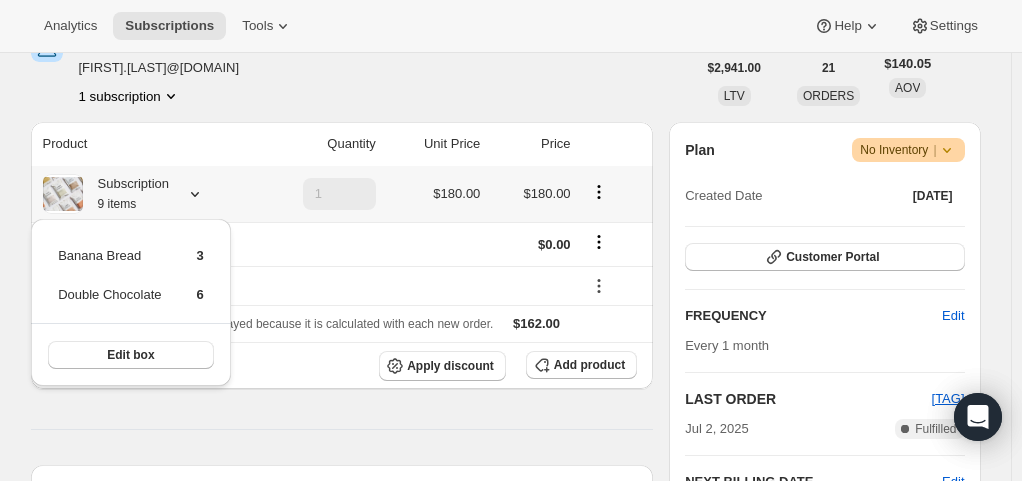 click 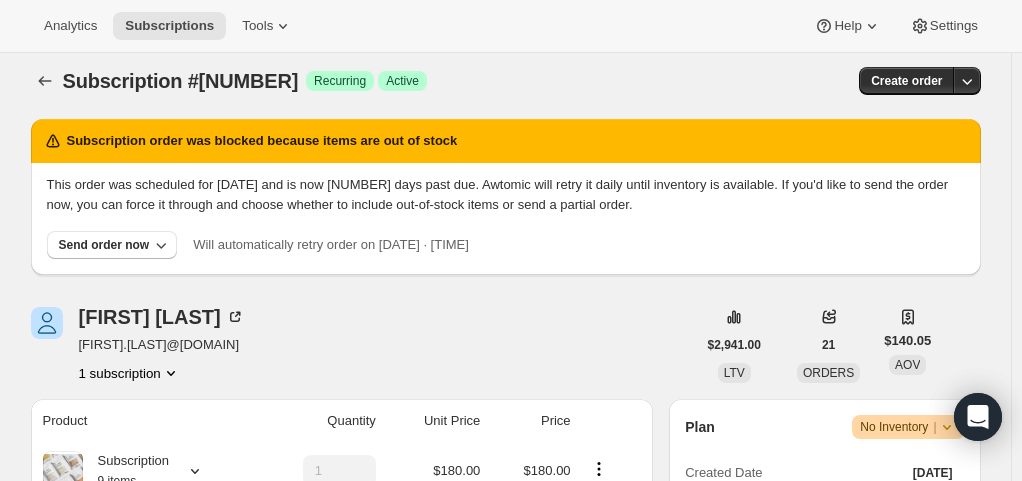 scroll, scrollTop: 0, scrollLeft: 0, axis: both 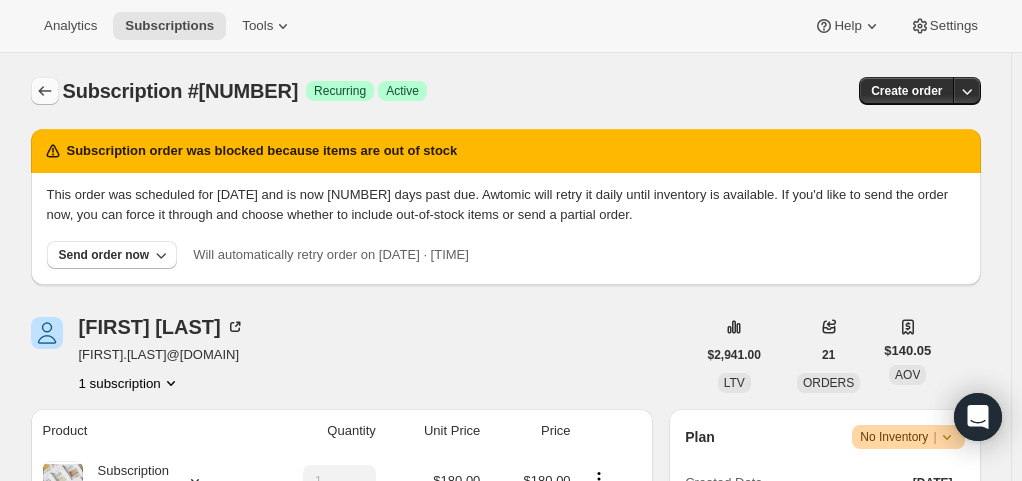 click 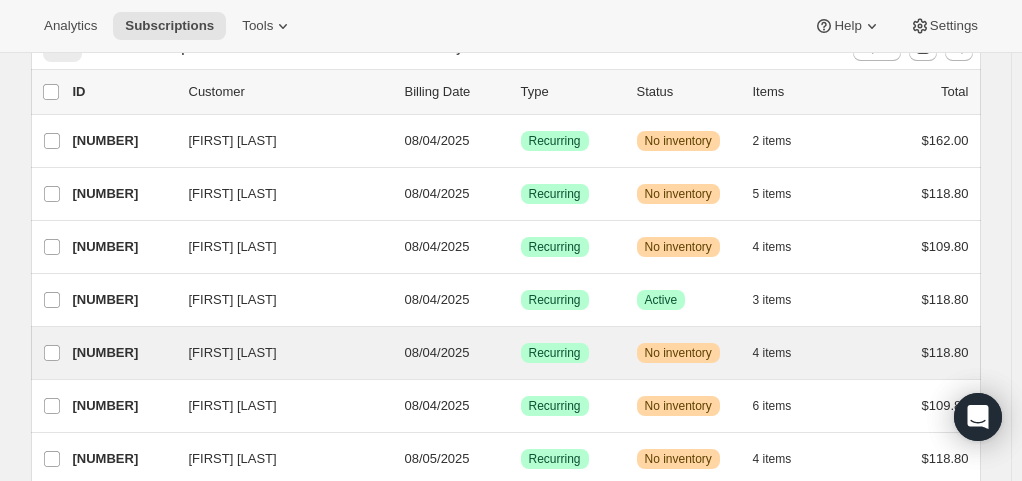 scroll, scrollTop: 103, scrollLeft: 0, axis: vertical 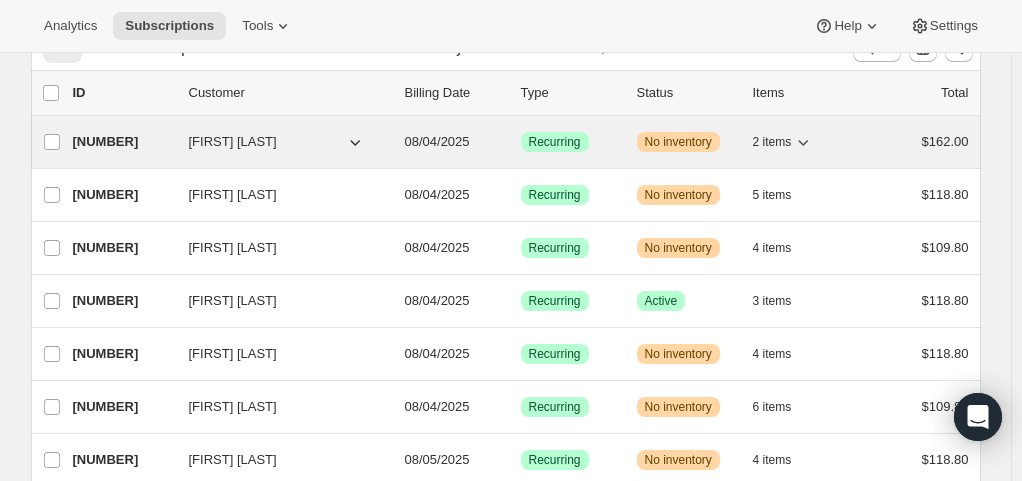 click on "No inventory" at bounding box center (678, 142) 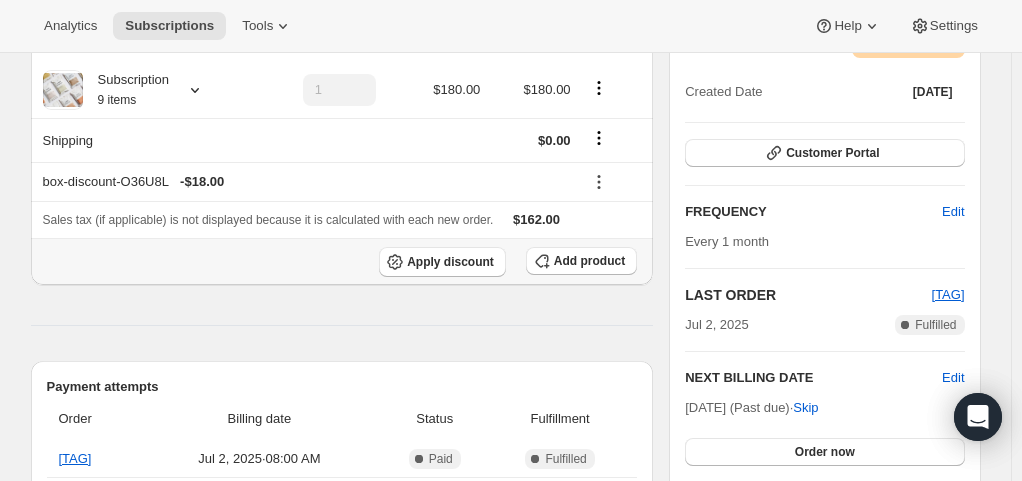scroll, scrollTop: 392, scrollLeft: 0, axis: vertical 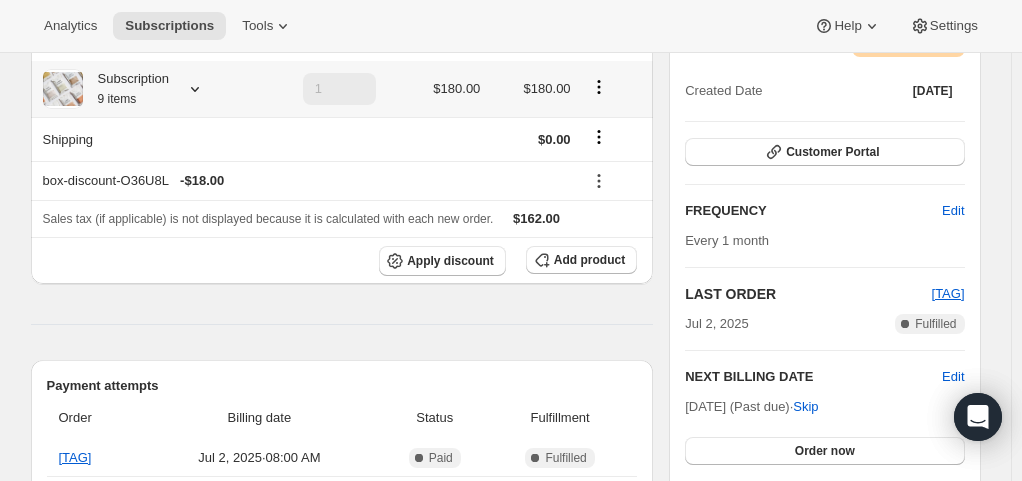 click 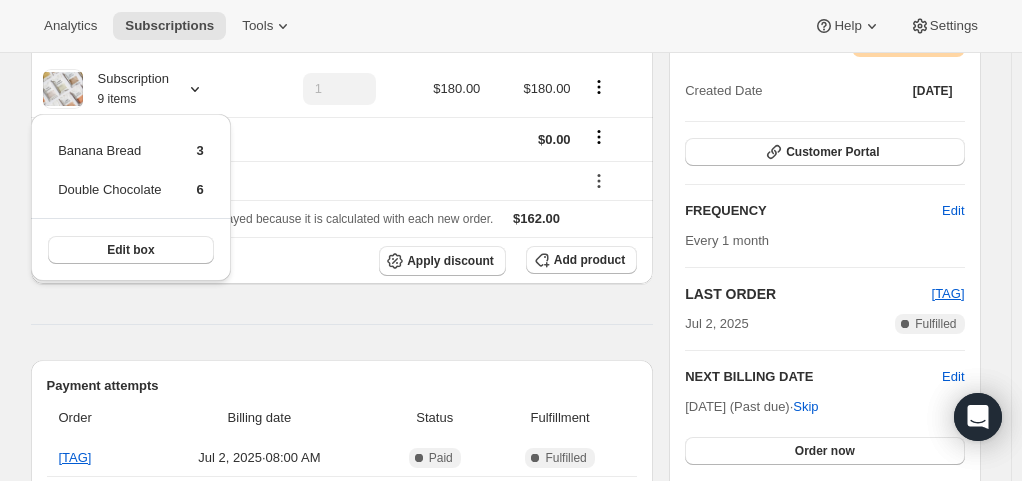 click on "Analytics Subscriptions Tools Help Settings" at bounding box center [511, 26] 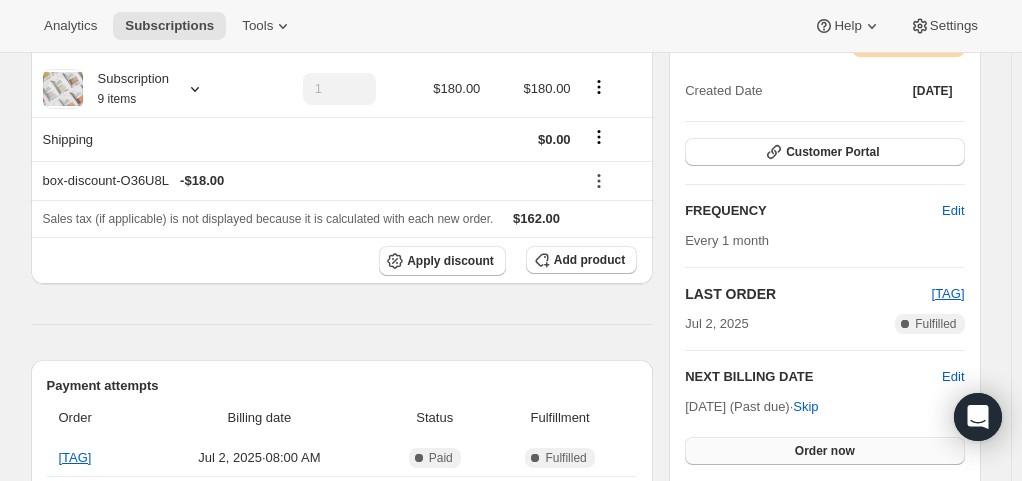 click on "Order now" at bounding box center (824, 451) 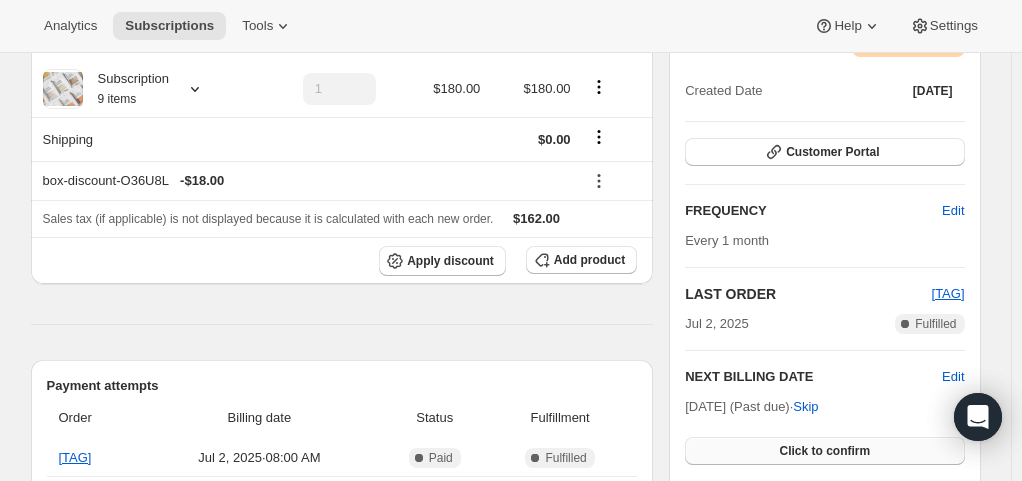 click on "Click to confirm" at bounding box center (824, 451) 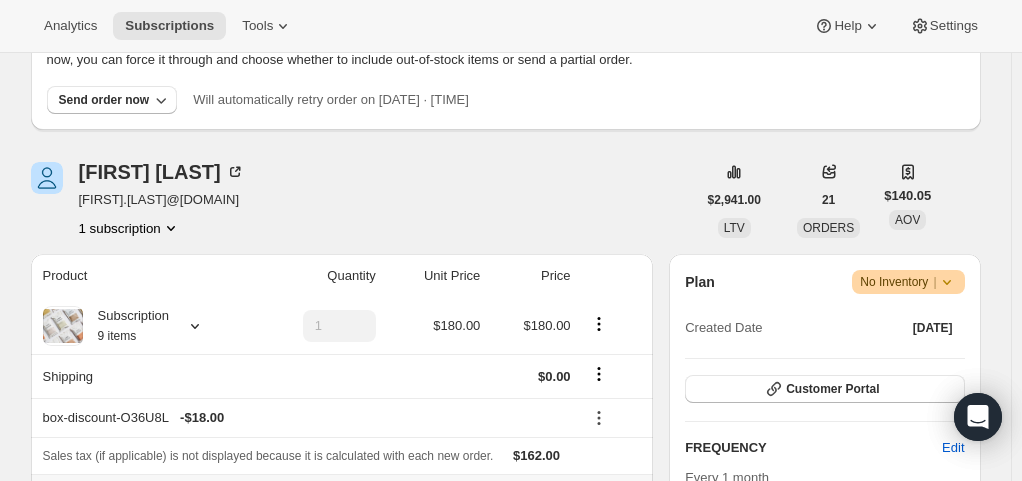 scroll, scrollTop: 0, scrollLeft: 0, axis: both 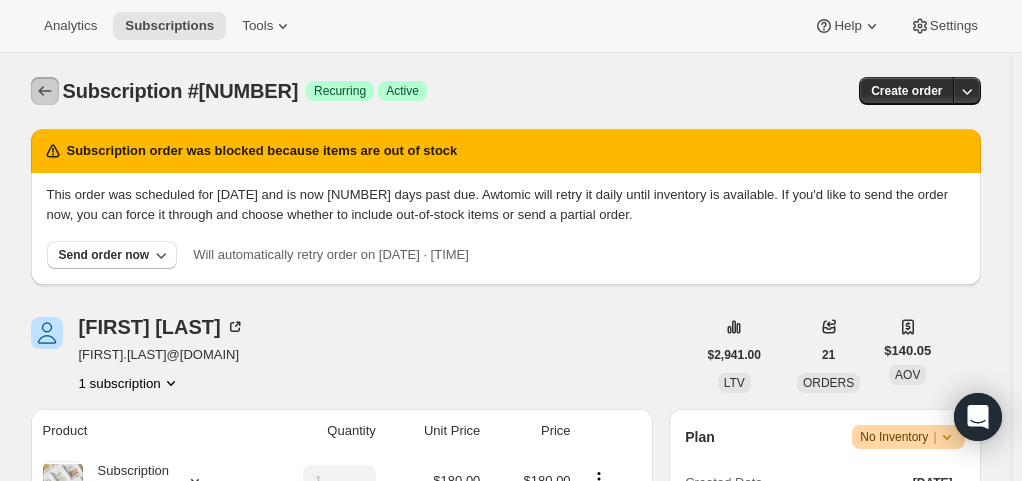 click 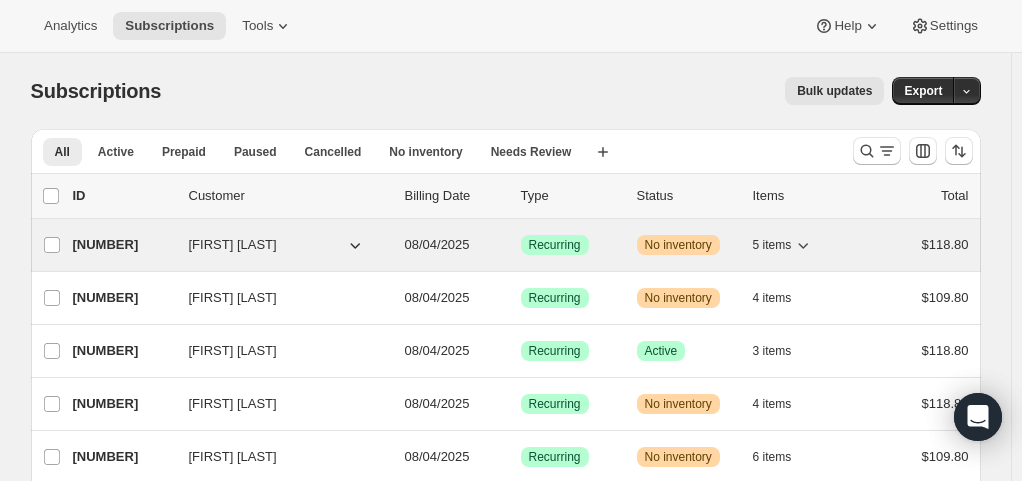click on "08/04/2025" at bounding box center [437, 244] 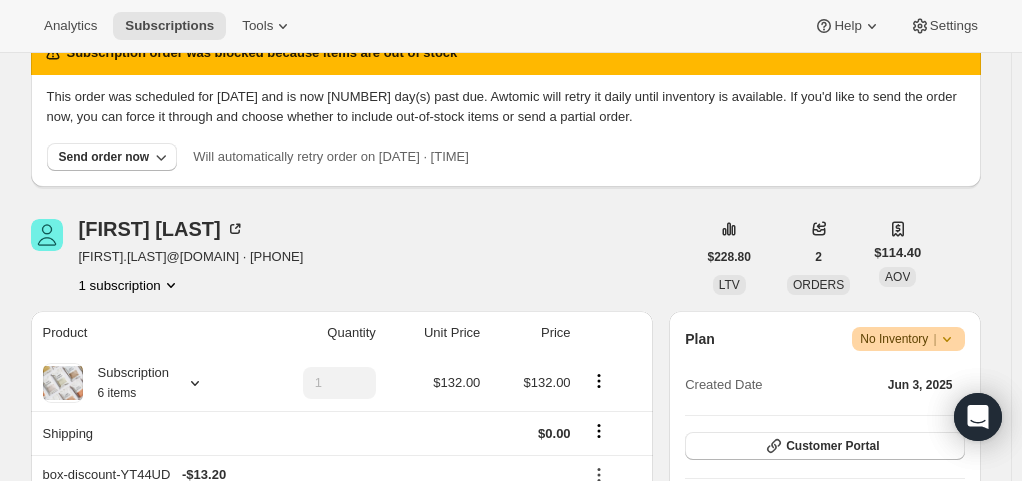 scroll, scrollTop: 112, scrollLeft: 0, axis: vertical 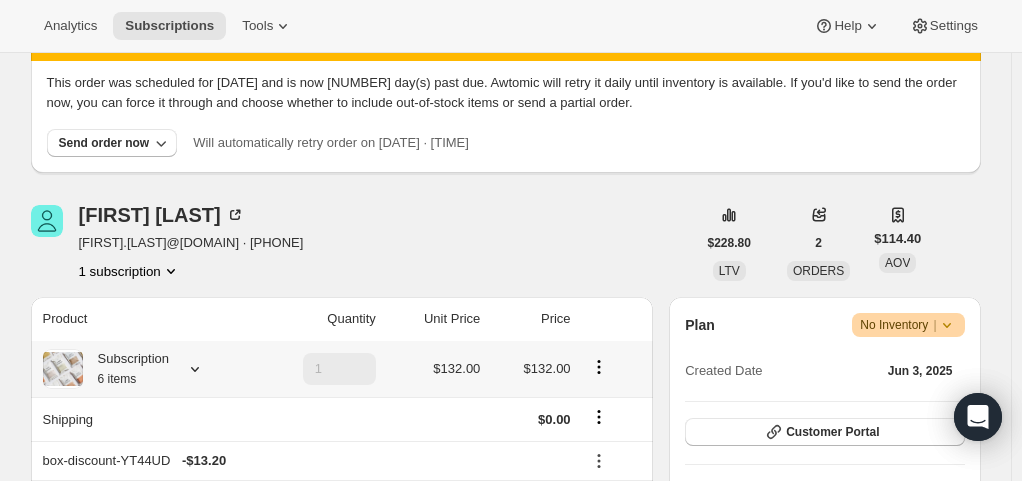 click 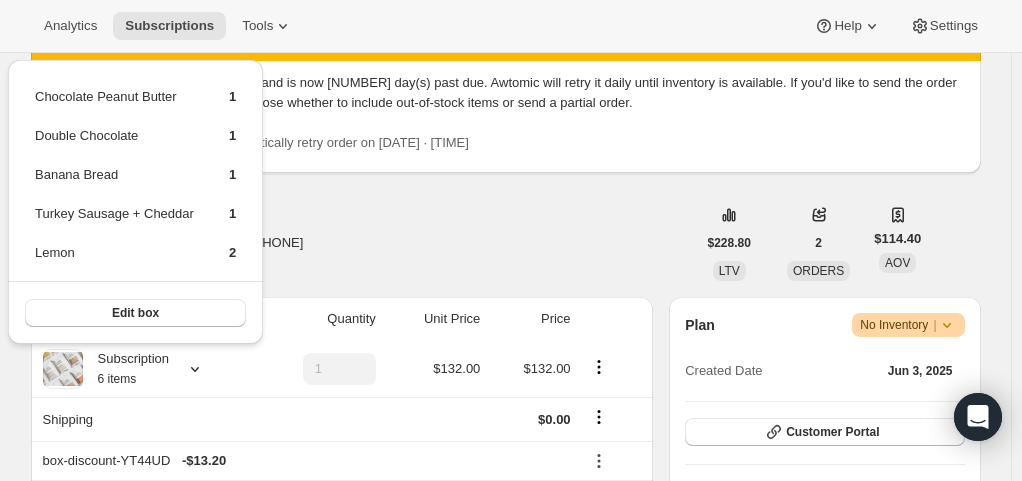 click on "[FIRST] [LAST] [FIRST].[LAST]@[DOMAIN] · [PHONE] 1 subscription" at bounding box center (363, 243) 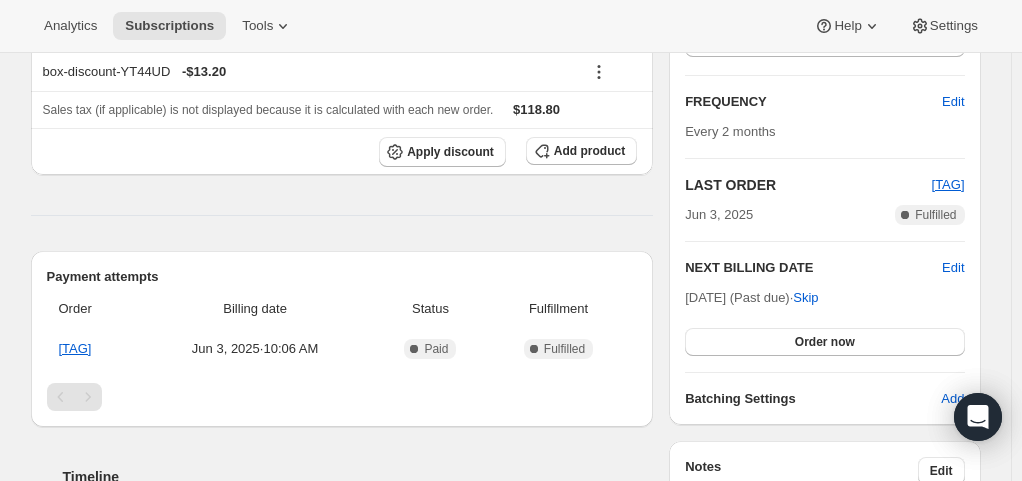 scroll, scrollTop: 508, scrollLeft: 0, axis: vertical 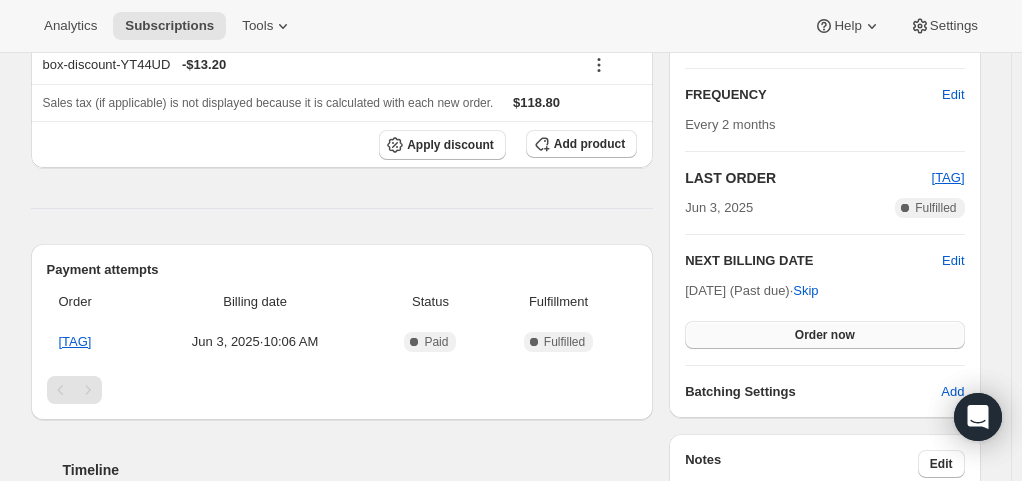 click on "Order now" at bounding box center (825, 335) 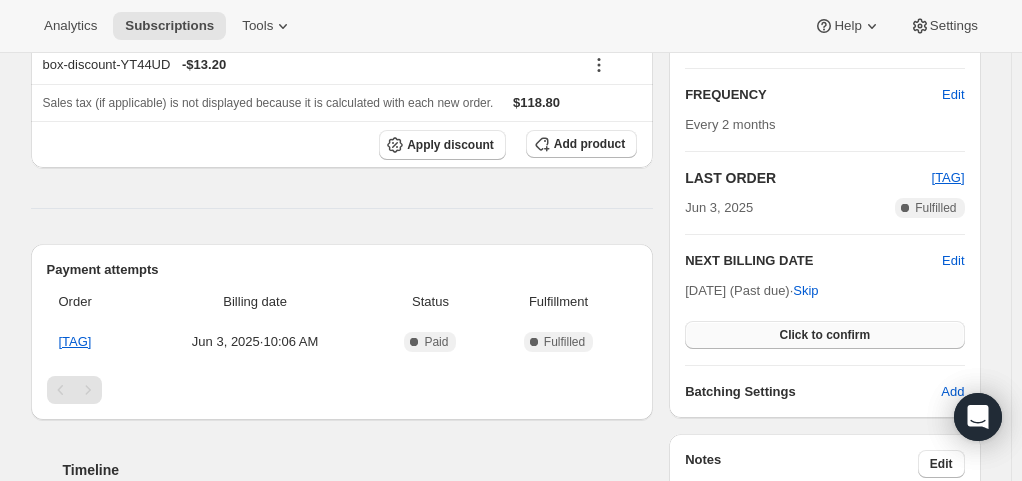 click on "Click to confirm" at bounding box center [824, 335] 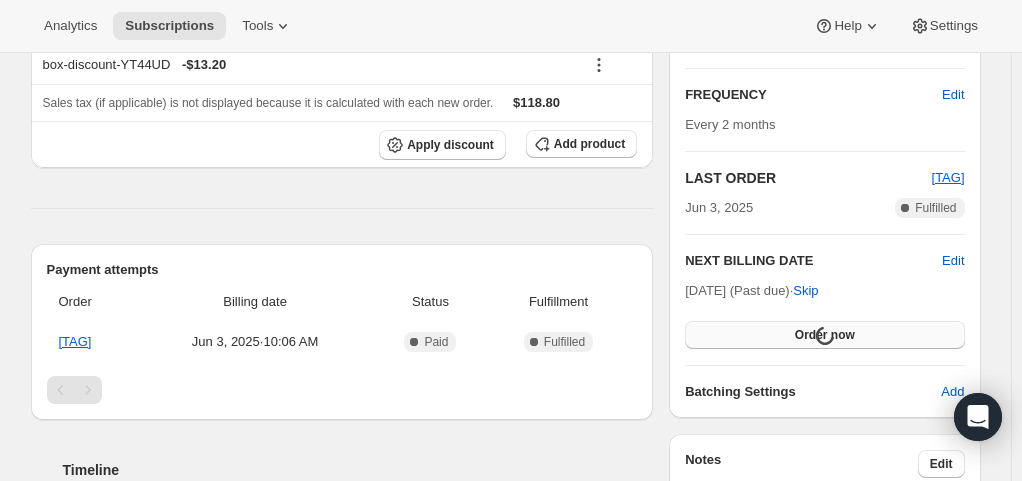 click on "Loading Order now" at bounding box center (824, 335) 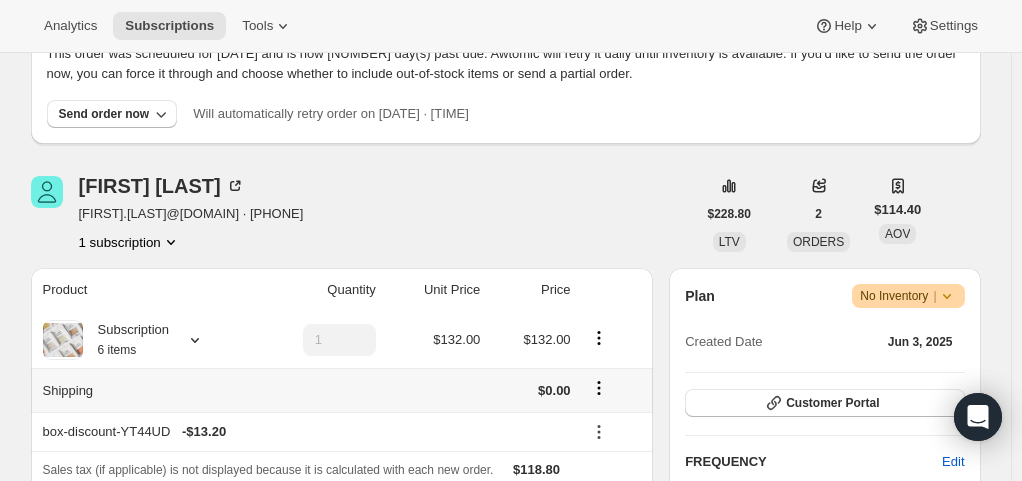 scroll, scrollTop: 0, scrollLeft: 0, axis: both 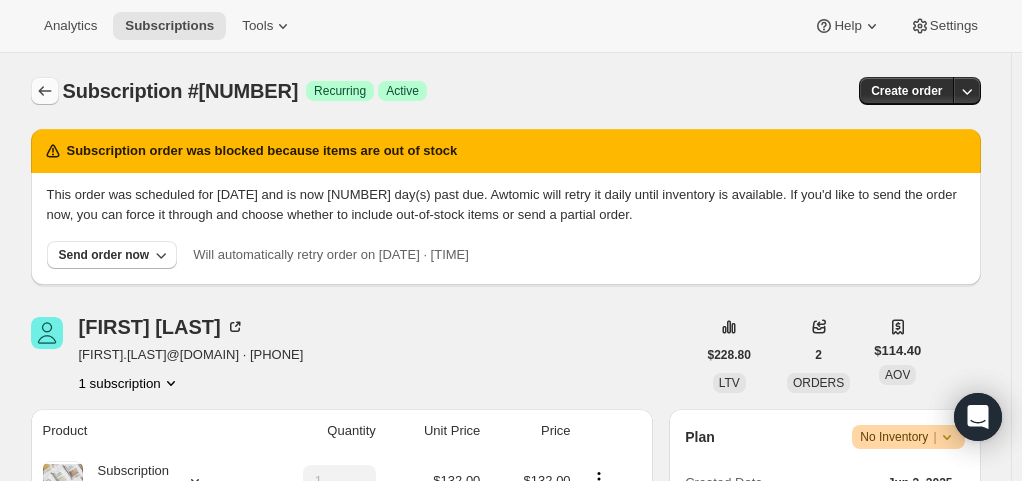 click 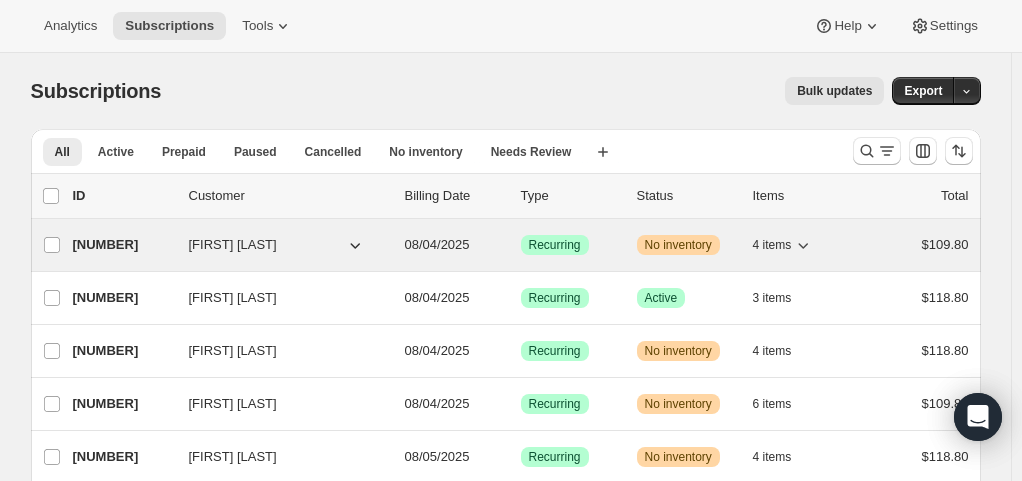 click on "Recurring" at bounding box center (555, 245) 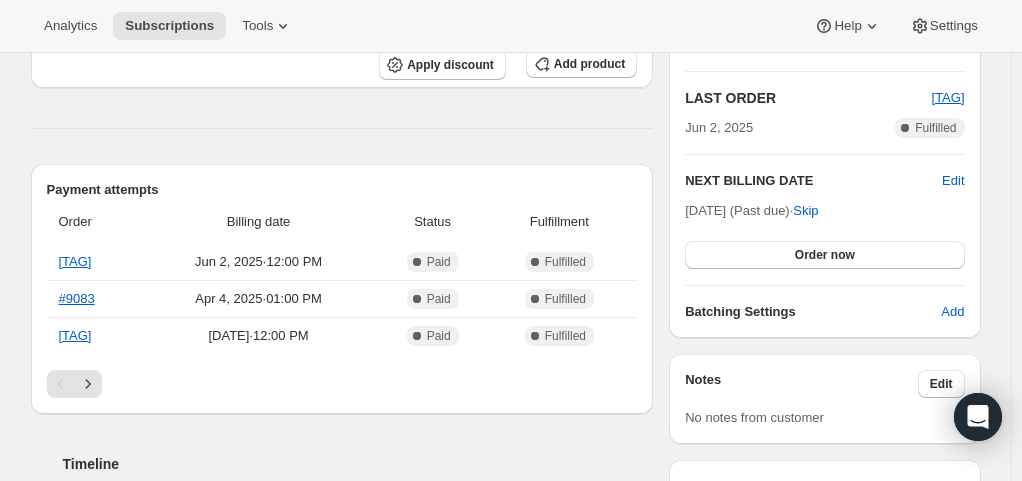 scroll, scrollTop: 593, scrollLeft: 0, axis: vertical 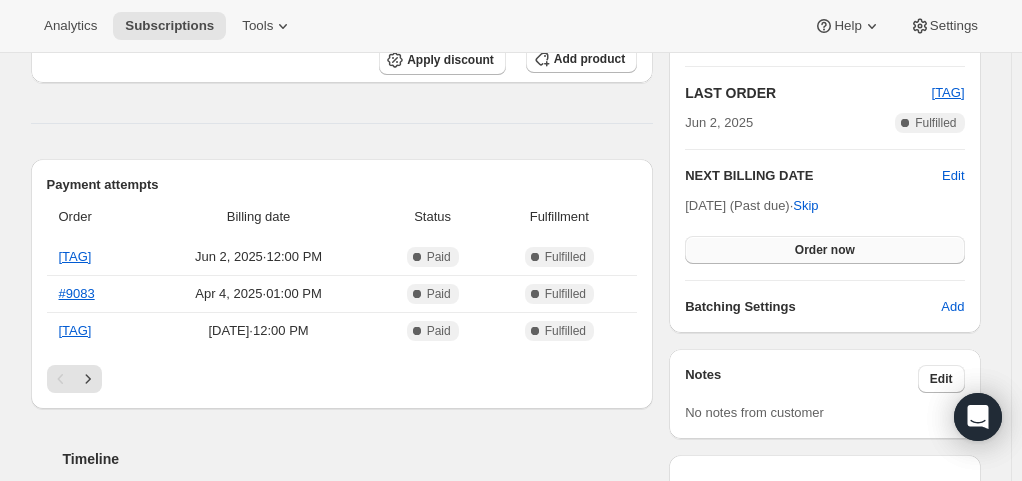 click on "Order now" at bounding box center (825, 250) 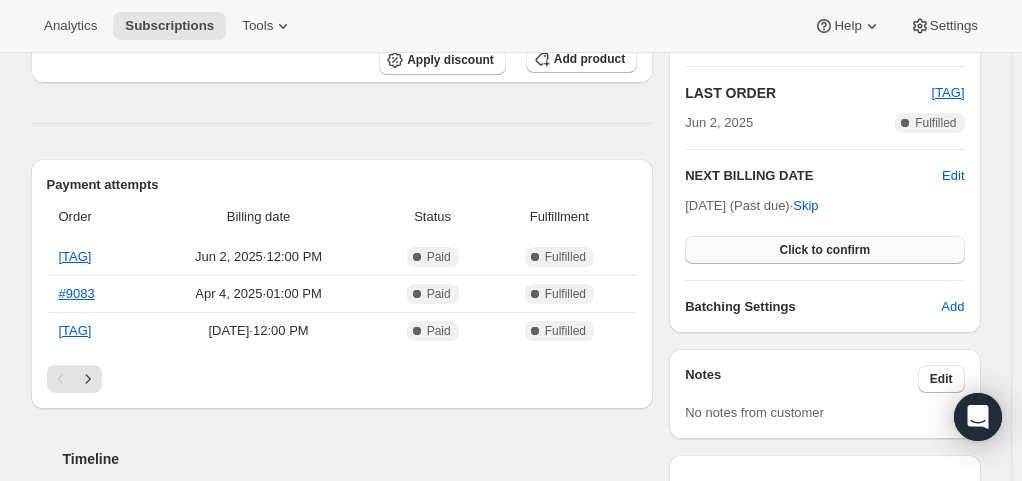 click on "Click to confirm" at bounding box center [824, 250] 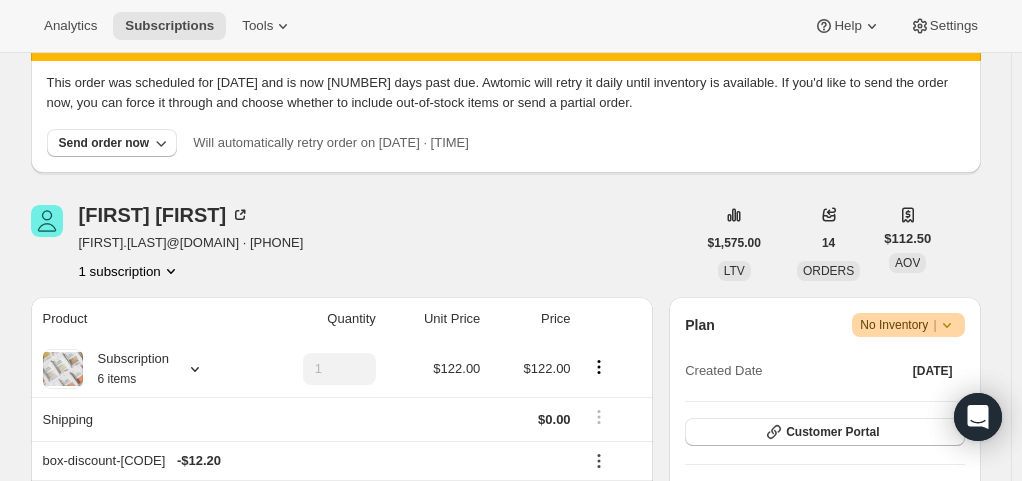 scroll, scrollTop: 0, scrollLeft: 0, axis: both 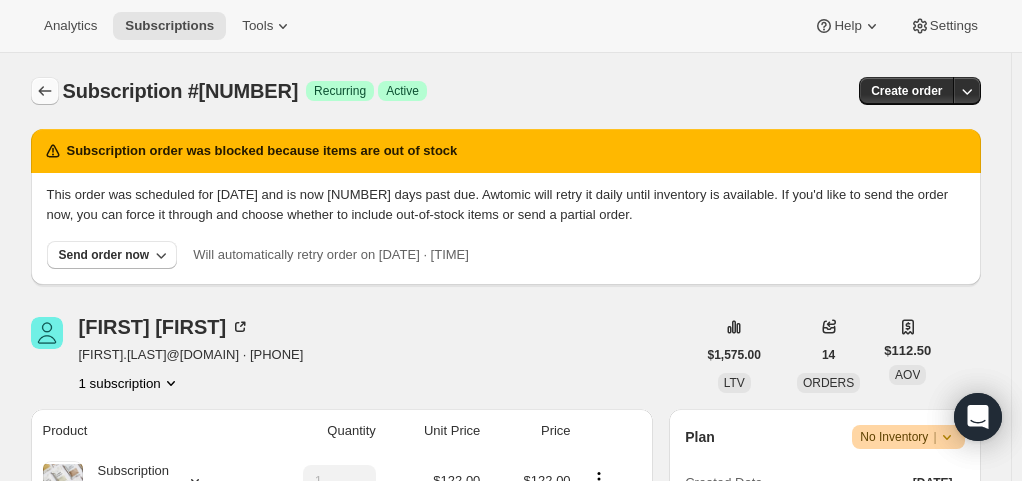click 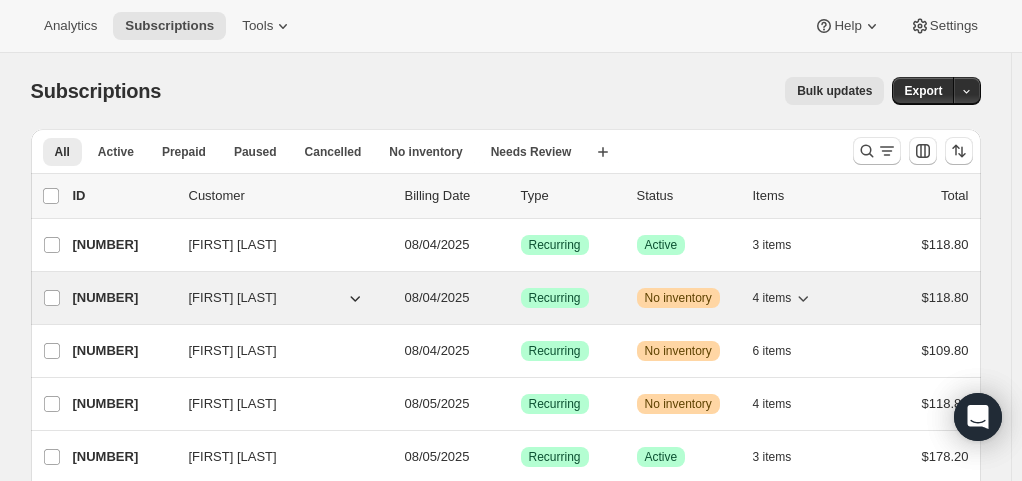 click on "[FIRST] [LAST]" at bounding box center (233, 298) 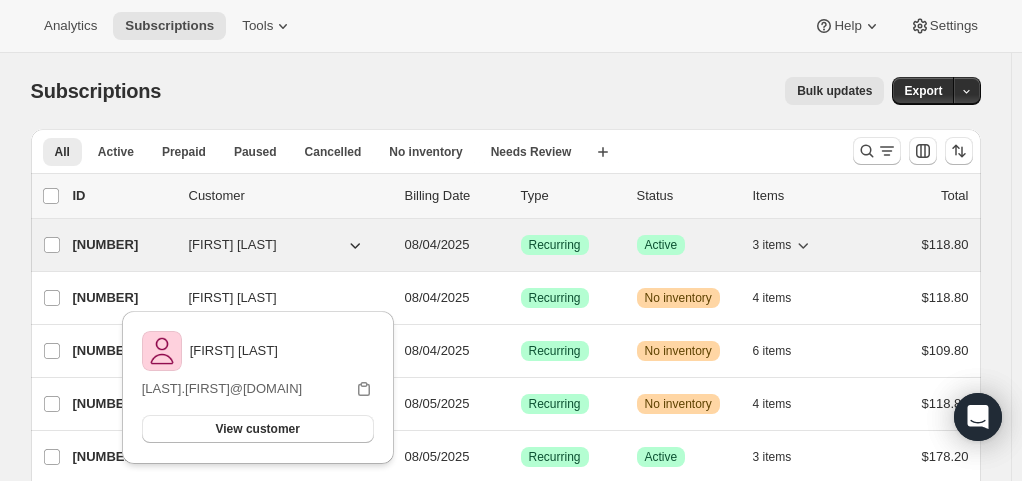 click on "[NUMBER] [FIRST] [LAST] [DATE] Success Recurring Success Active [NUMBER] items [PRICE]" at bounding box center [521, 245] 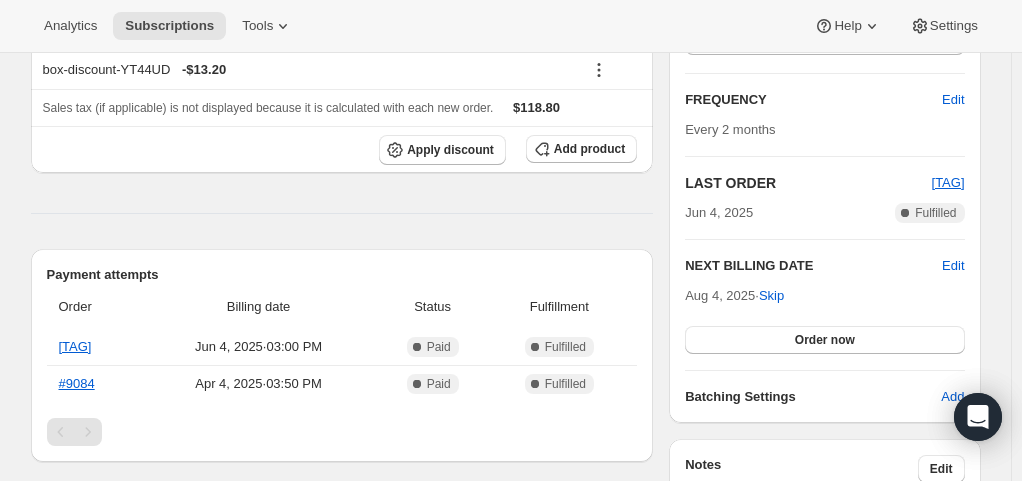 scroll, scrollTop: 332, scrollLeft: 0, axis: vertical 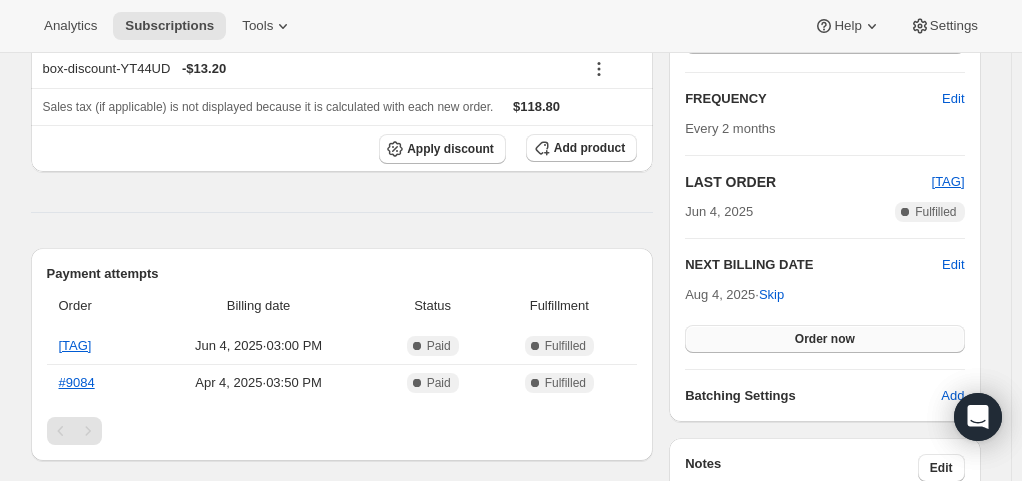 click on "Order now" at bounding box center (824, 339) 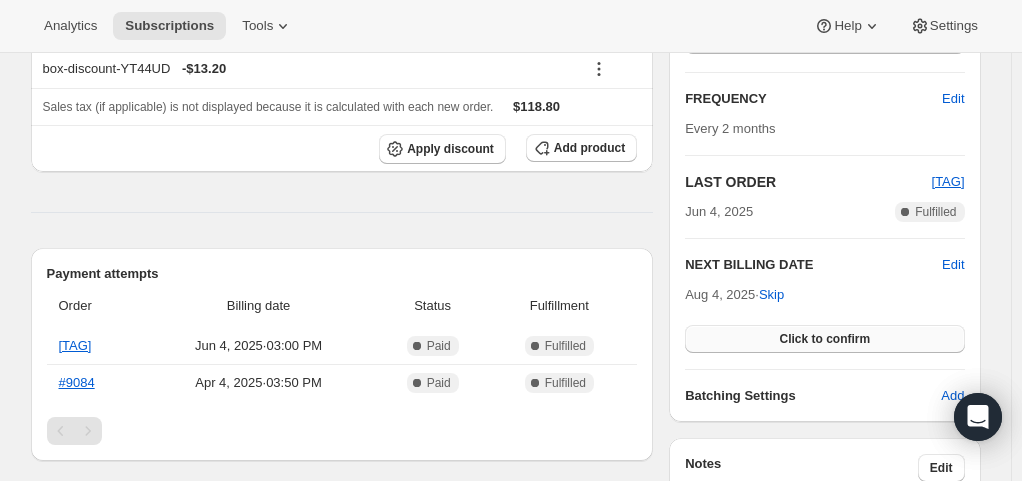 click on "Click to confirm" at bounding box center [824, 339] 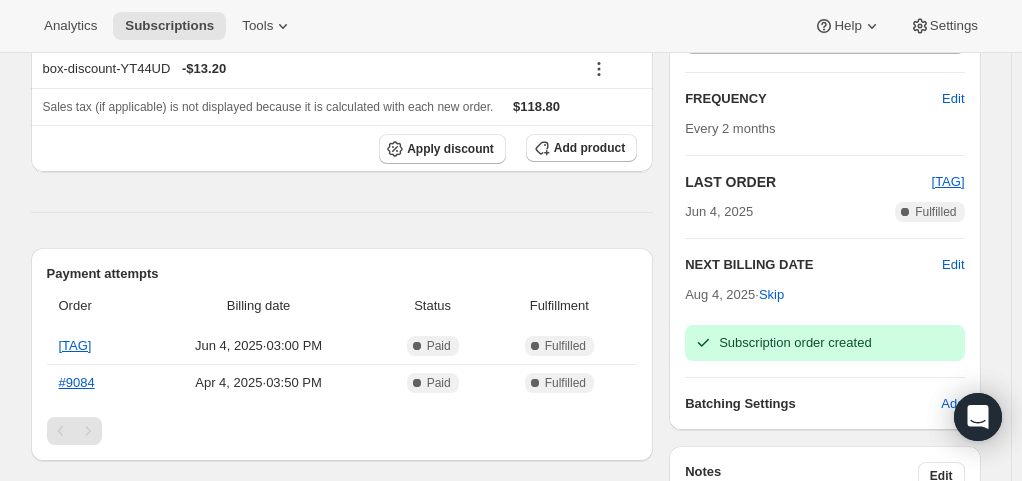 scroll, scrollTop: 0, scrollLeft: 0, axis: both 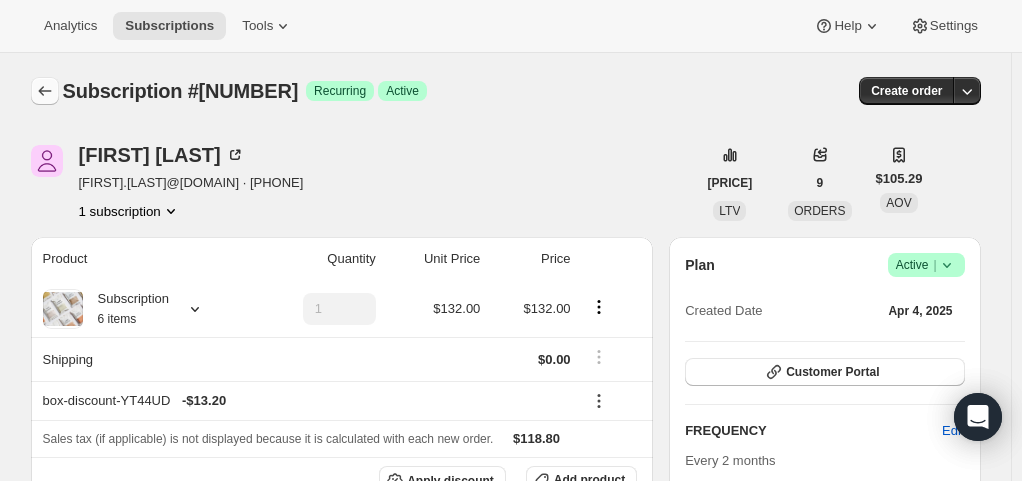 click 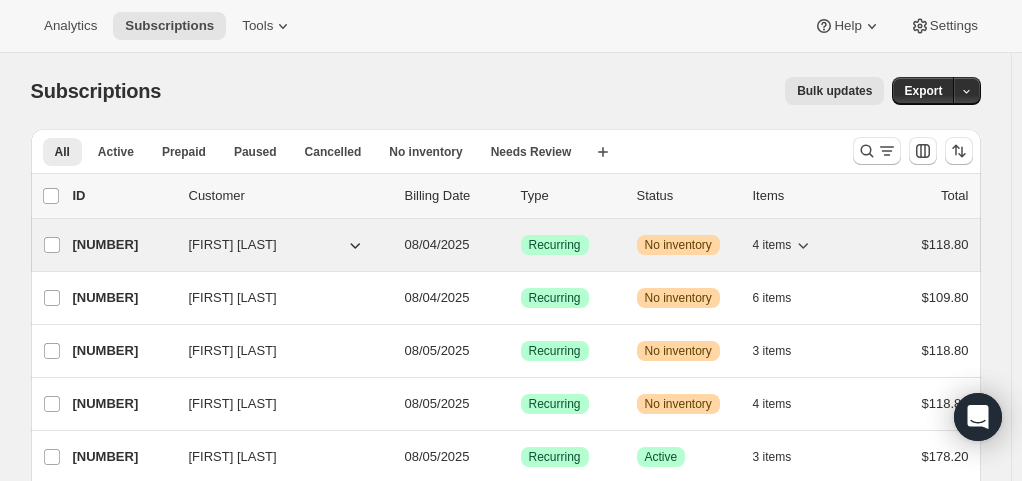 click on "08/04/2025" at bounding box center (437, 244) 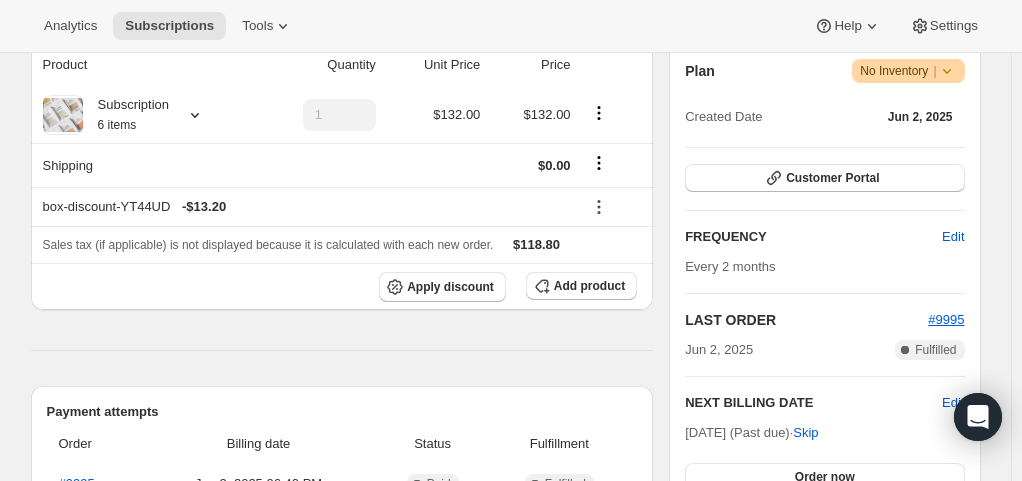scroll, scrollTop: 544, scrollLeft: 0, axis: vertical 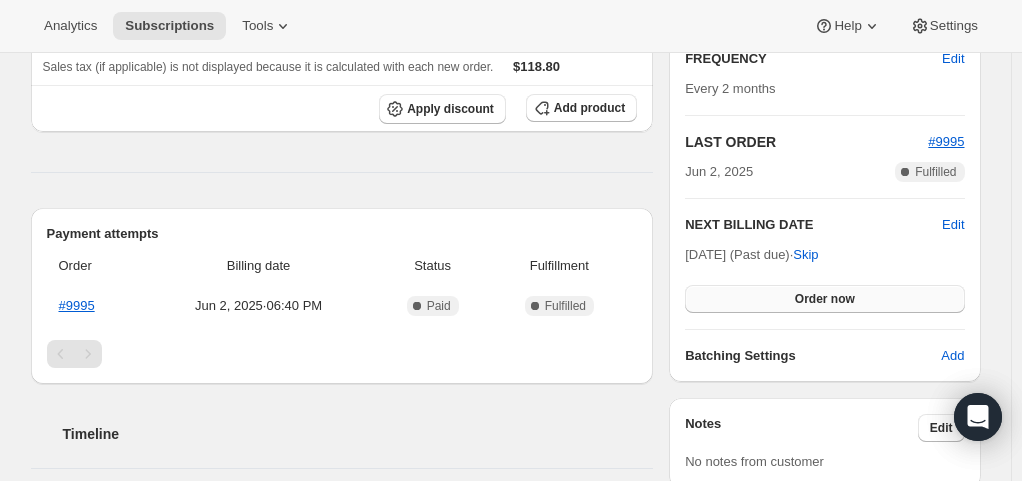click on "Order now" at bounding box center (824, 299) 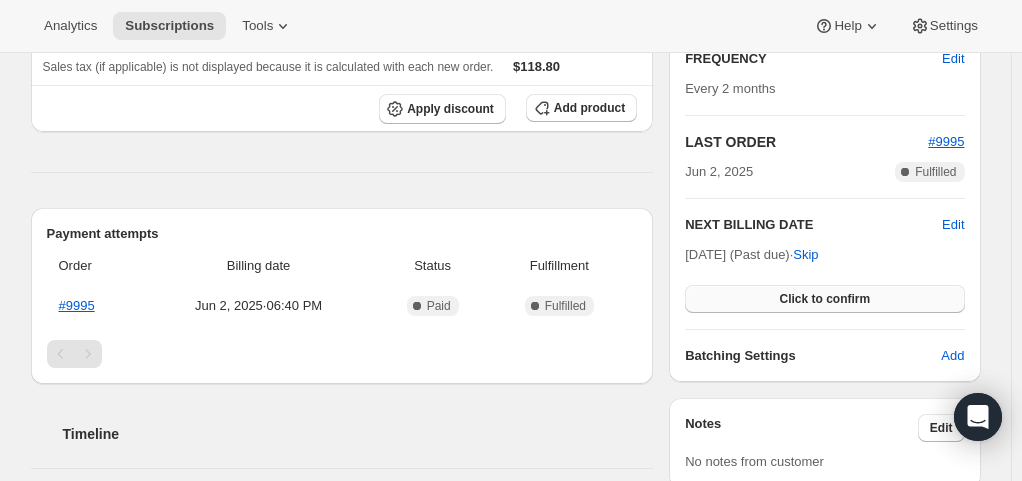 click on "Click to confirm" at bounding box center (824, 299) 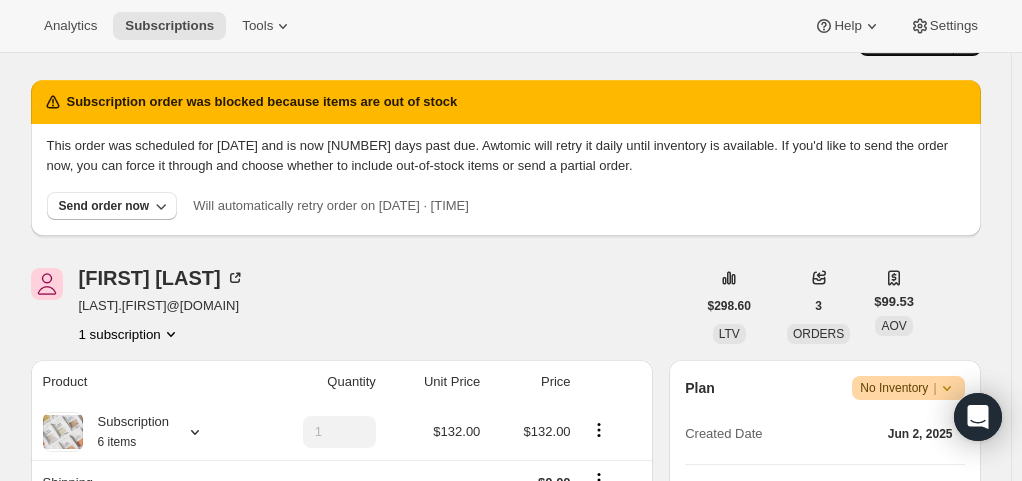 scroll, scrollTop: 0, scrollLeft: 0, axis: both 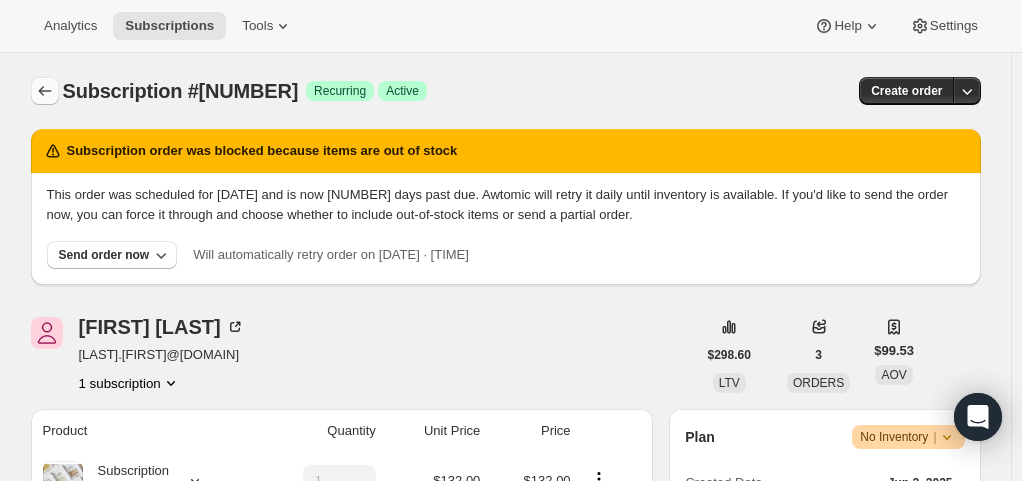 click 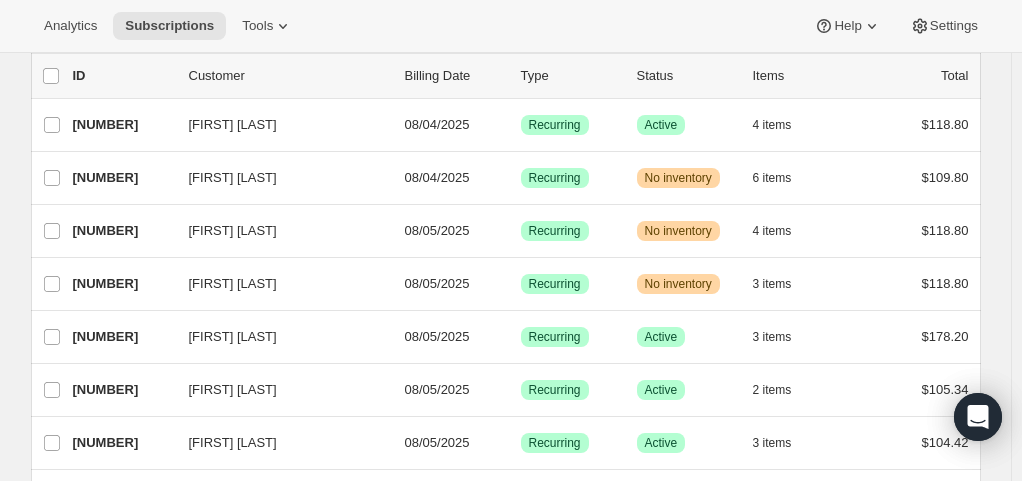 scroll, scrollTop: 121, scrollLeft: 0, axis: vertical 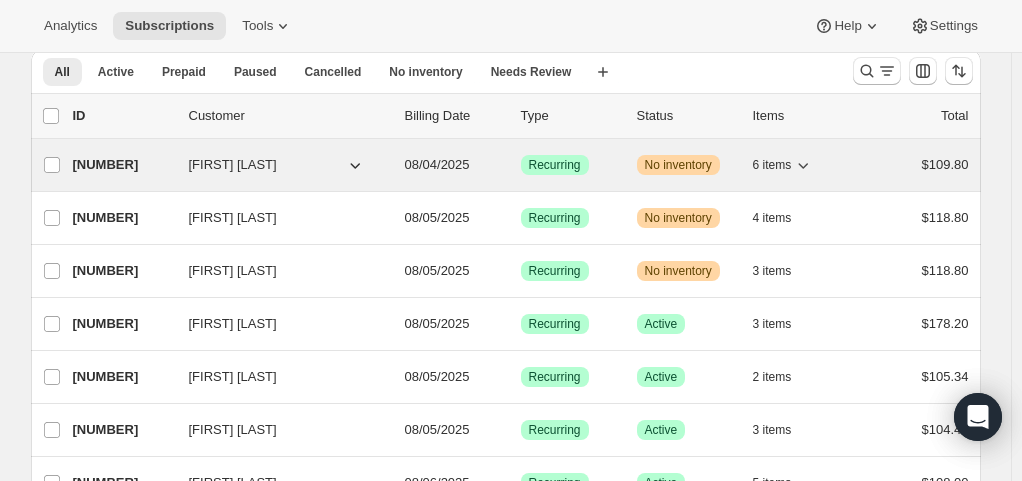click on "[FIRST] [LAST]" at bounding box center (233, 165) 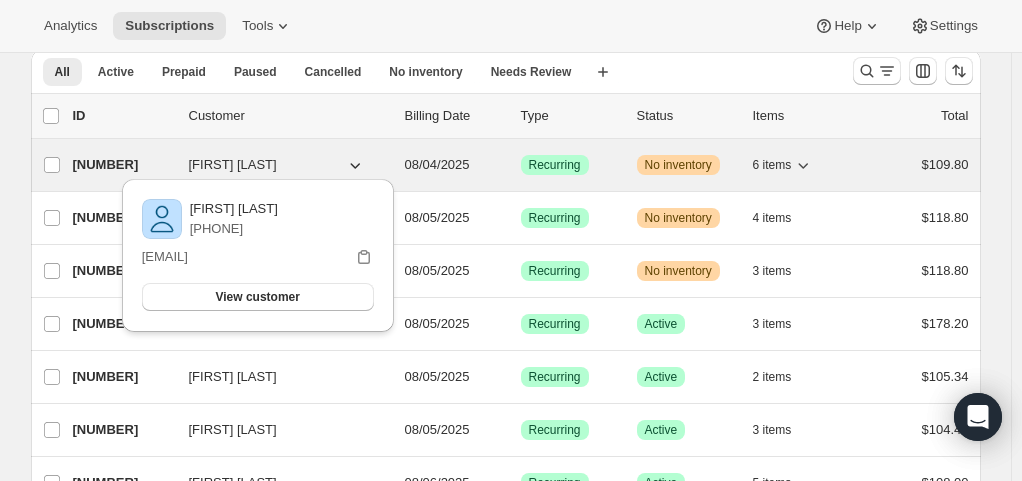 click on "08/04/2025" at bounding box center [455, 165] 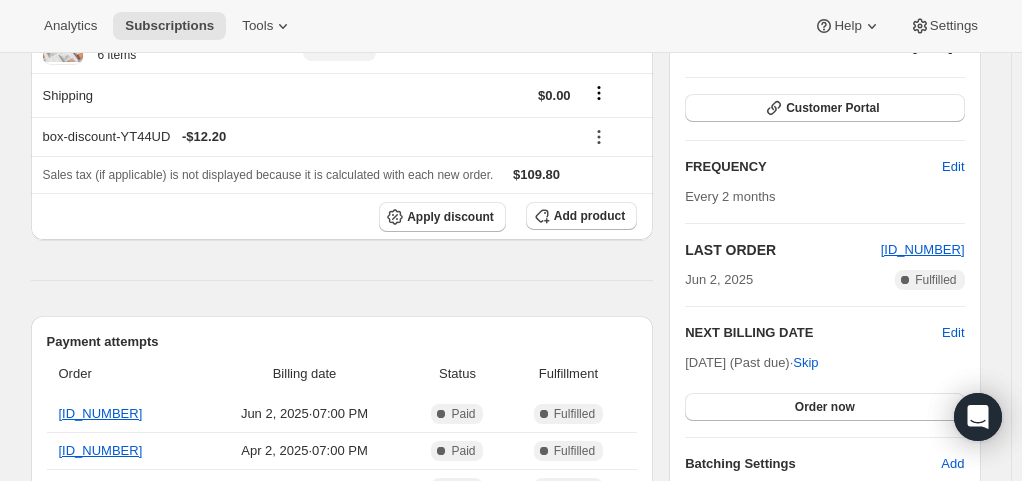 scroll, scrollTop: 437, scrollLeft: 0, axis: vertical 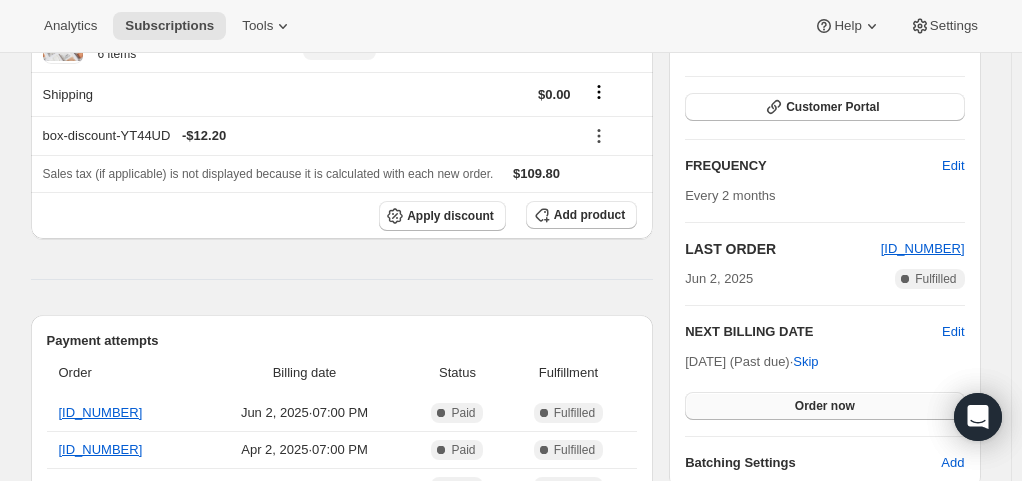 click on "Order now" at bounding box center (824, 406) 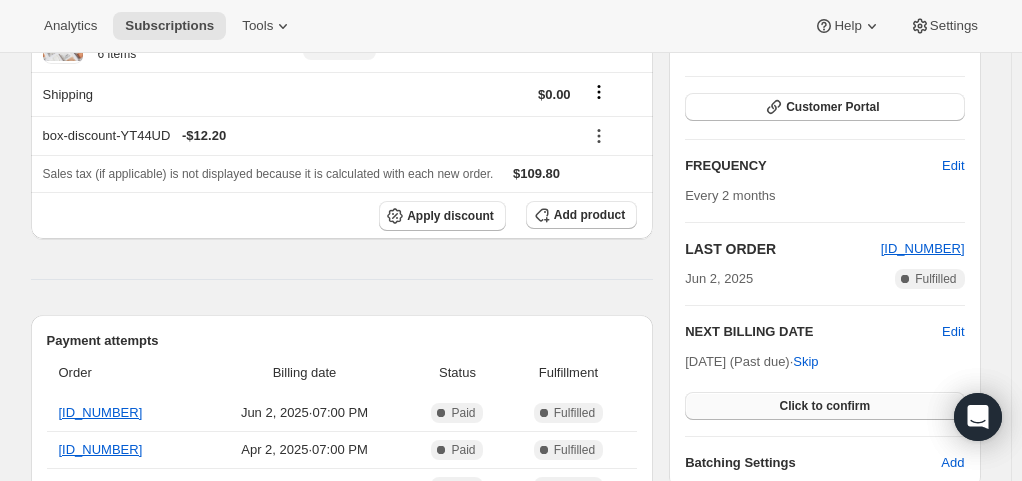 click on "Click to confirm" at bounding box center [824, 406] 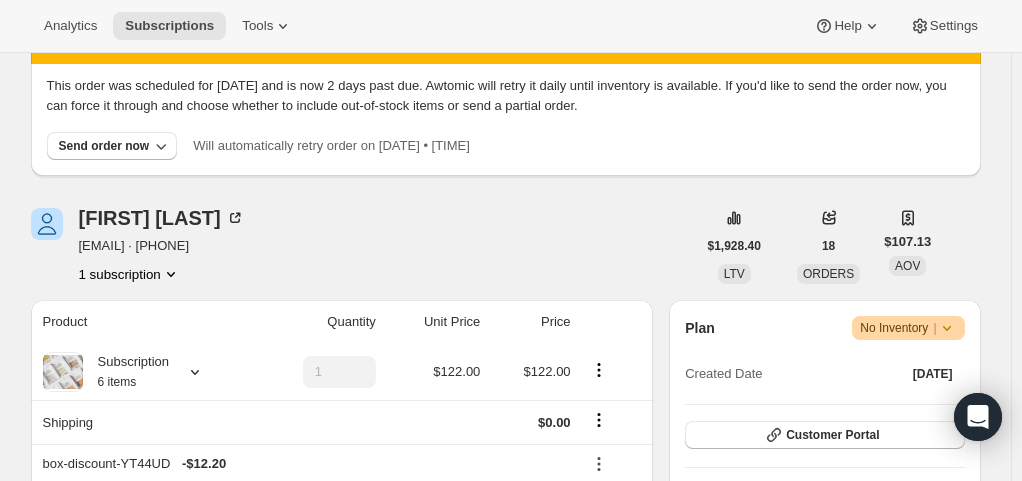 scroll, scrollTop: 0, scrollLeft: 0, axis: both 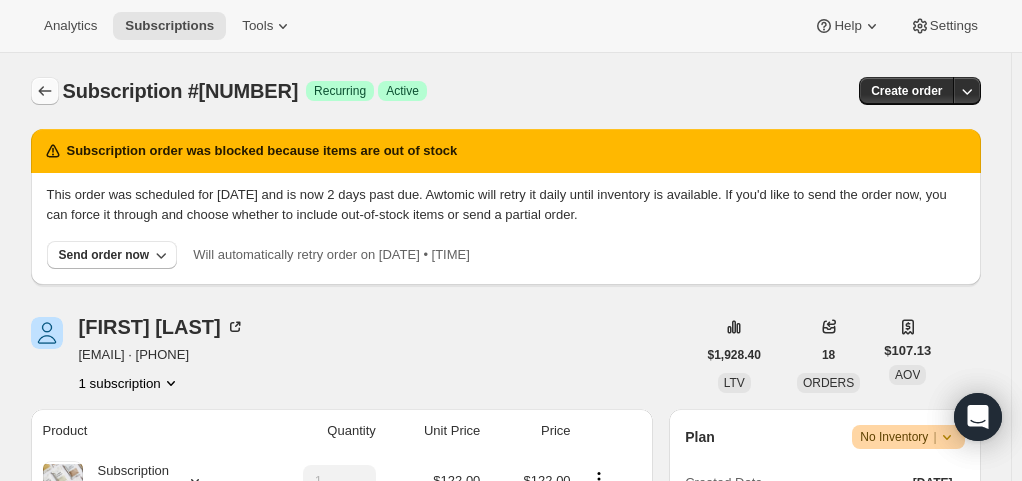 click 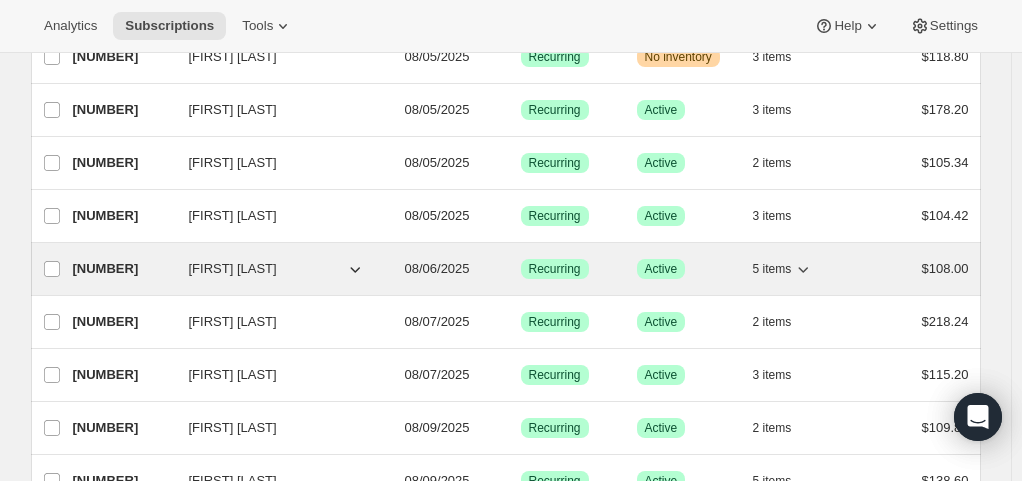 scroll, scrollTop: 325, scrollLeft: 0, axis: vertical 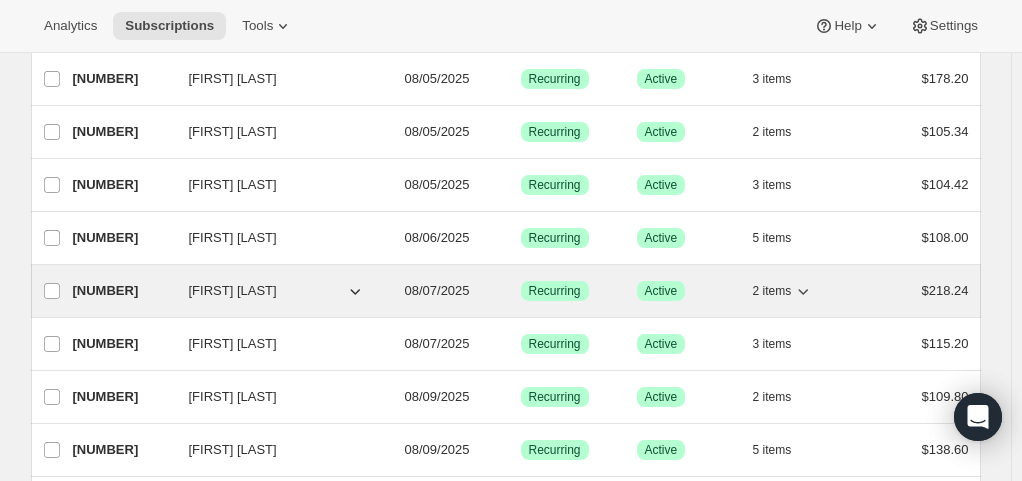 drag, startPoint x: 784, startPoint y: 282, endPoint x: 793, endPoint y: 289, distance: 11.401754 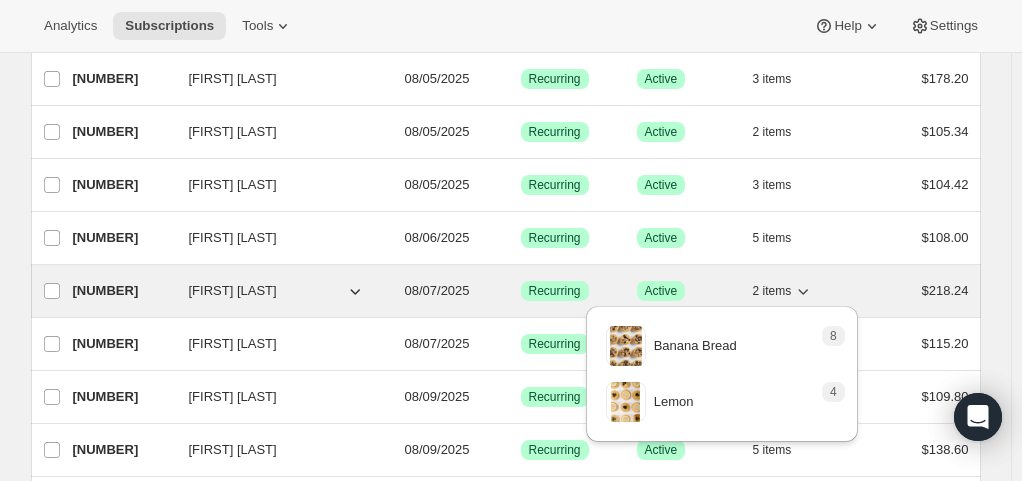 click on "2   items" at bounding box center [772, 291] 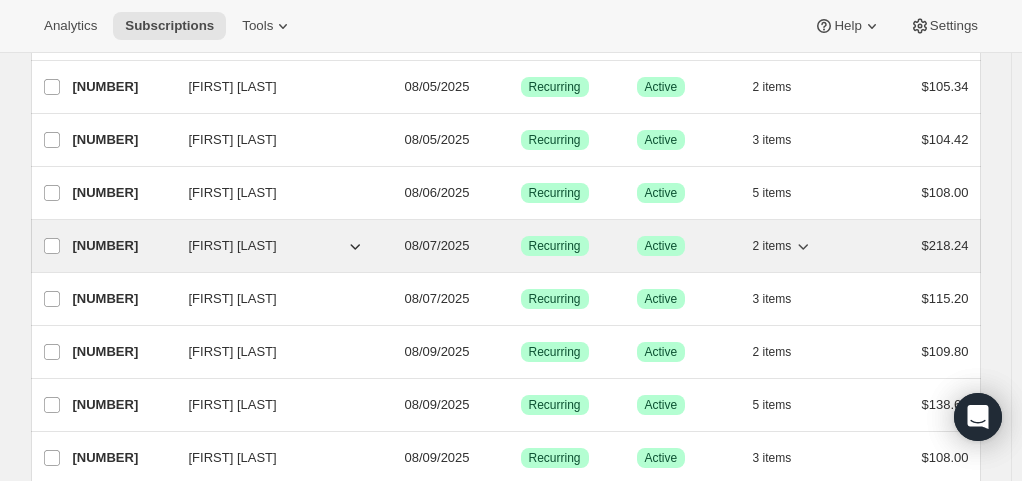 scroll, scrollTop: 371, scrollLeft: 0, axis: vertical 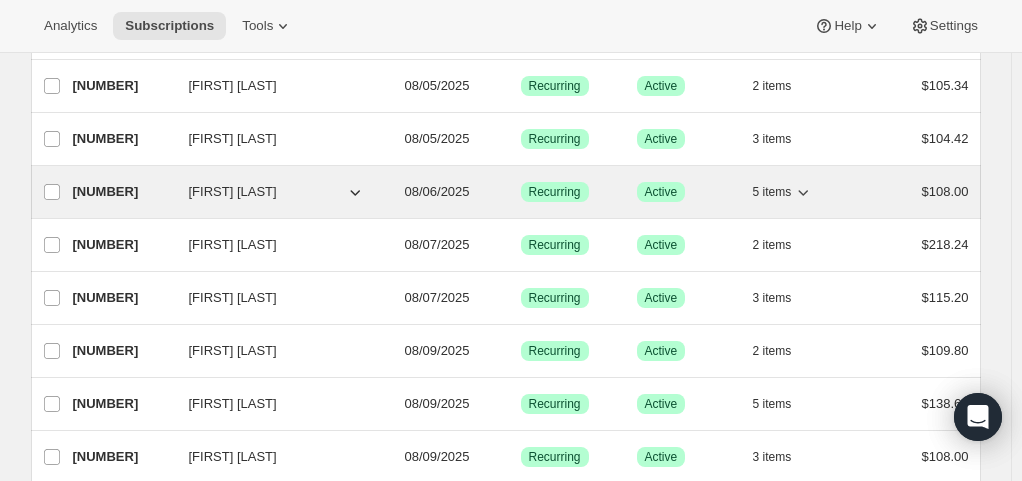 click on "5   items" at bounding box center [772, 192] 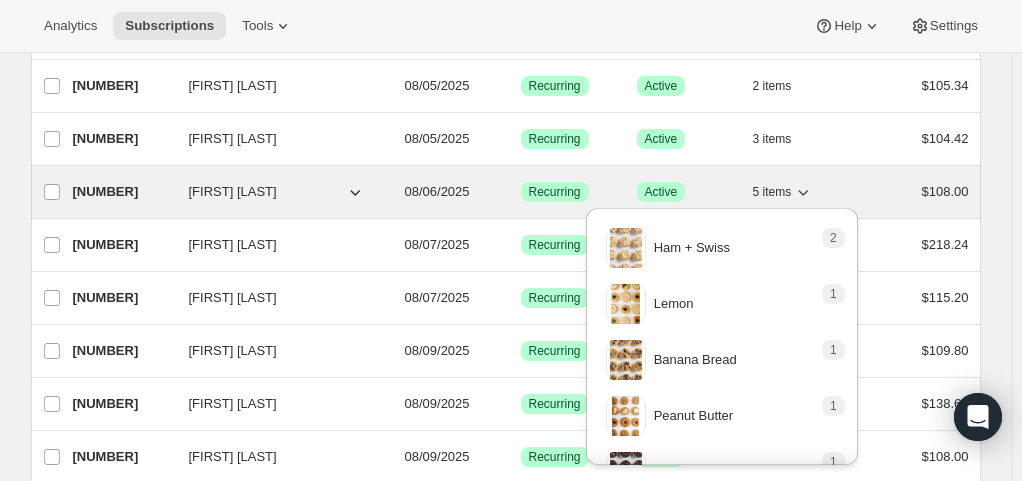 click on "5   items" at bounding box center (772, 192) 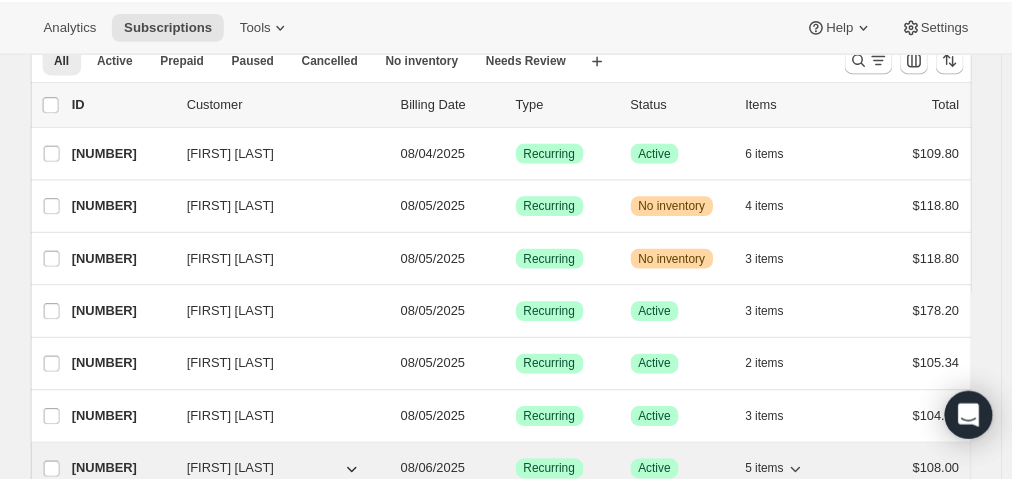 scroll, scrollTop: 90, scrollLeft: 0, axis: vertical 